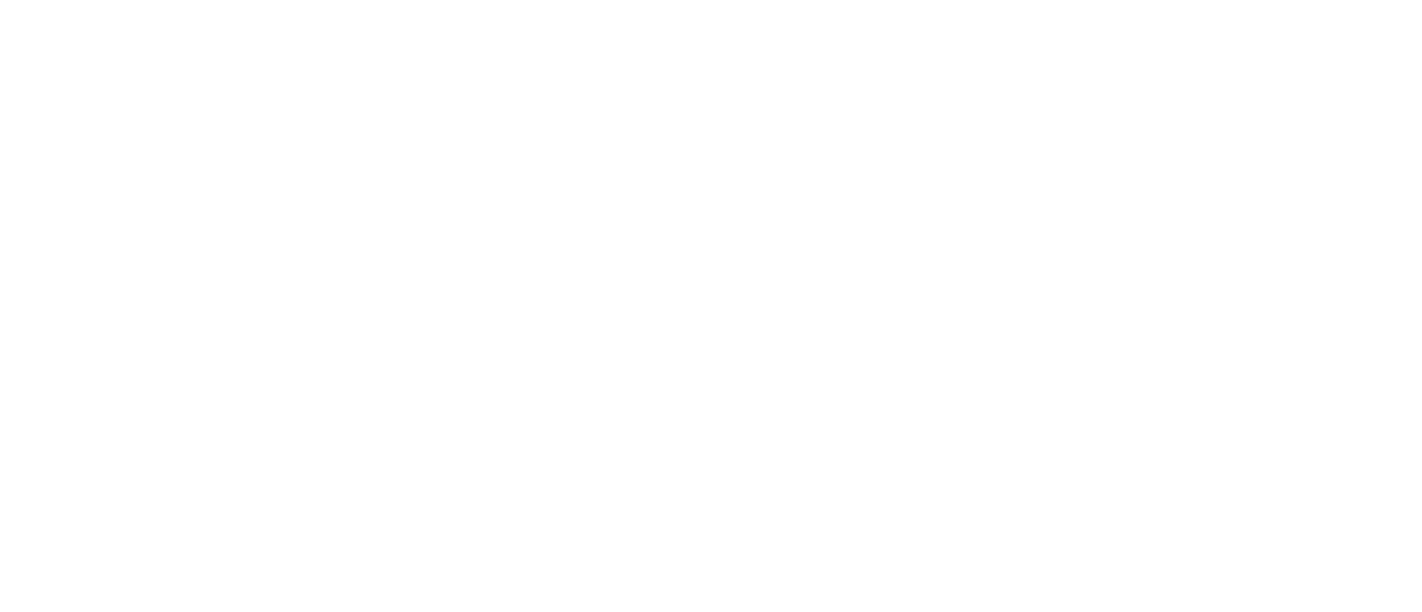 scroll, scrollTop: 0, scrollLeft: 0, axis: both 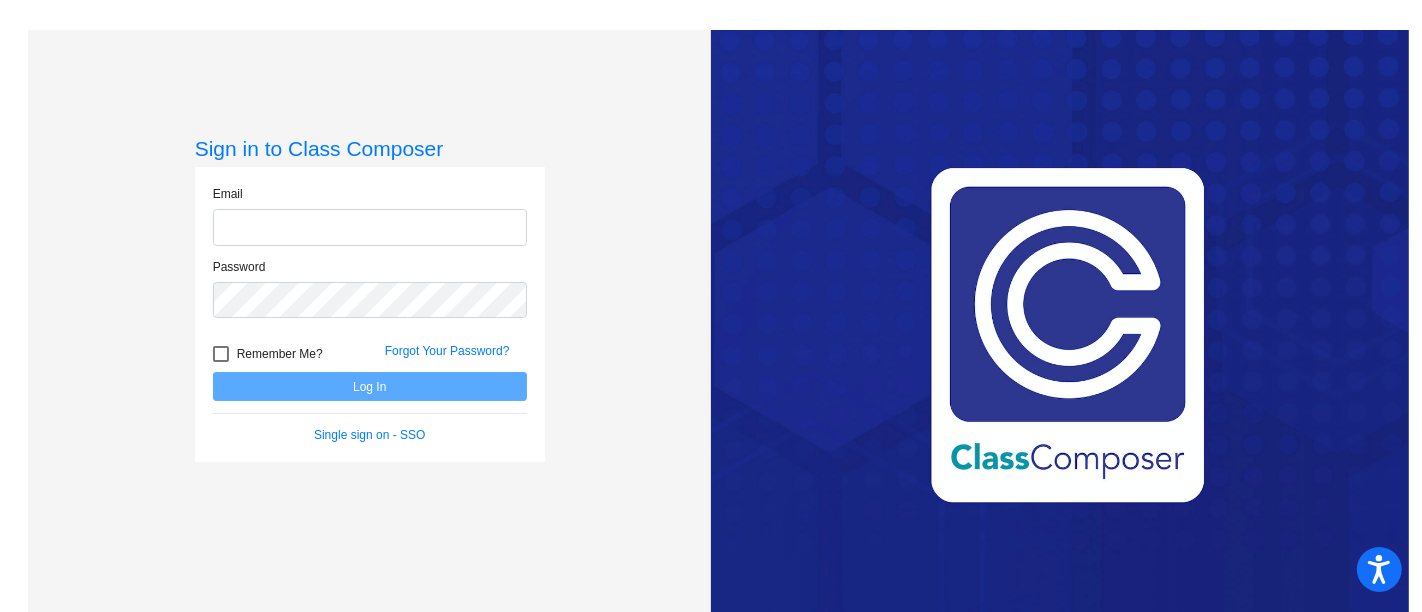 type on "[EMAIL]" 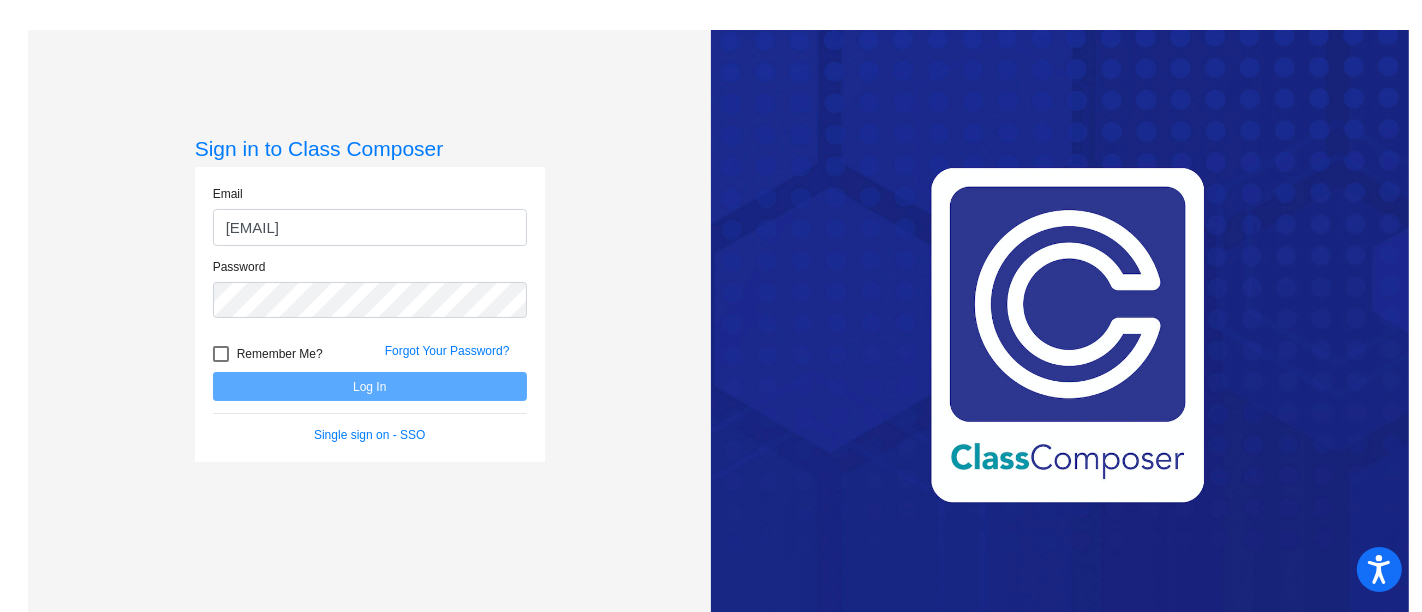 click at bounding box center [221, 354] 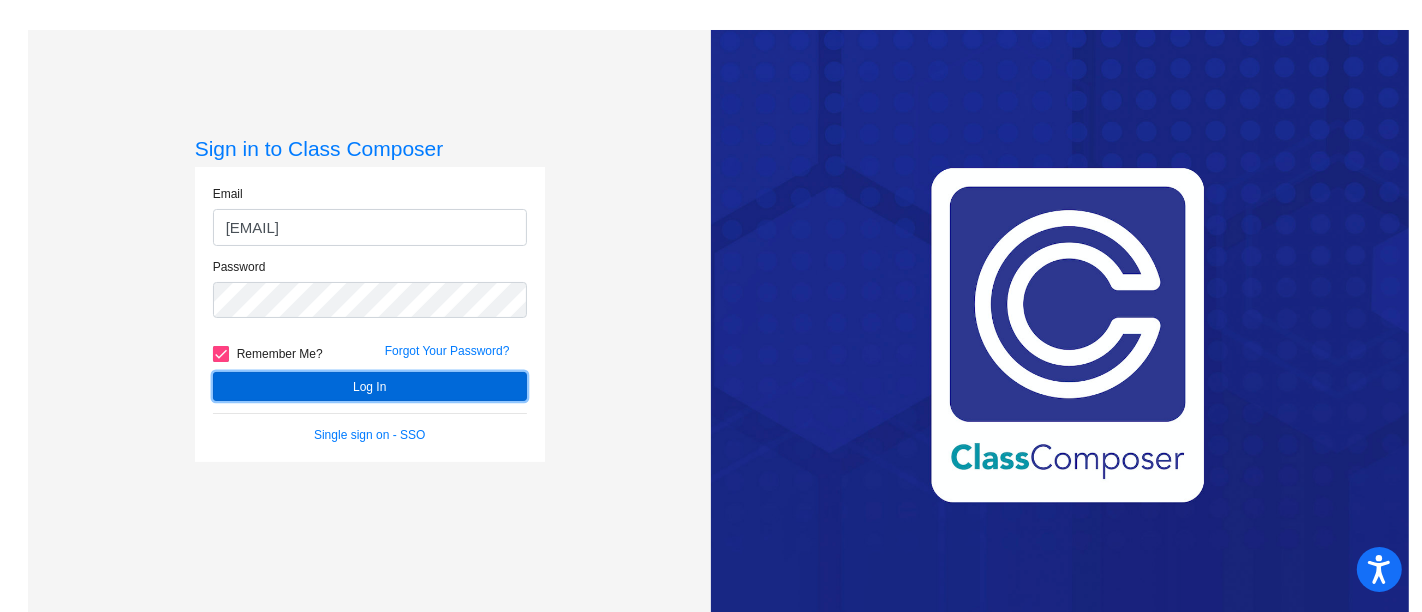 click on "Log In" 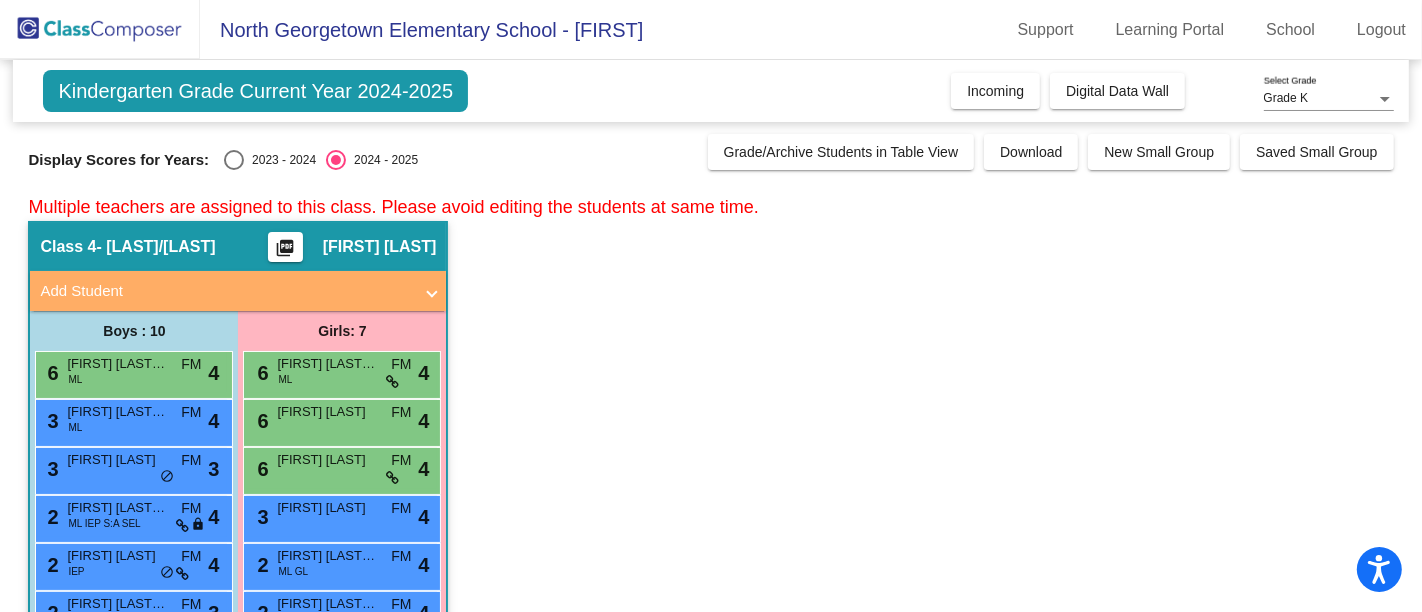 click on "Class 4   - [LAST]  picture_as_pdf [FIRST] [LAST]  Add Student  First Name Last Name Student Id  (Recommended)   Boy   Girl   Non Binary Add Close  Boys : 10  6 [FIRST] [LAST] [LAST] lock do_not_disturb_alt 4 3 [FIRST] [LAST] [LAST] lock do_not_disturb_alt 4 3 [FIRST] [LAST] lock do_not_disturb_alt 3 2 [FIRST] [LAST] [LAST] [LAST] lock do_not_disturb_alt 4 2 [FIRST] [LAST] lock do_not_disturb_alt 4 2 [FIRST] [LAST]-[LAST] [LAST] lock do_not_disturb_alt 3 2 [FIRST] [LAST] [LAST] [LAST] lock do_not_disturb_alt 3 1 [FIRST] [LAST] [LAST] [LAST] lock do_not_disturb_alt 4 5 [FIRST] [LAST]-[LAST] [LAST] lock do_not_disturb_alt 2 1 [FIRST] [LAST] [LAST] [LAST] lock do_not_disturb_alt 2 Girls: 7 6 [FIRST] [LAST] [LAST] lock do_not_disturb_alt 4 6 [FIRST] [LAST] lock do_not_disturb_alt 4 6 [FIRST] [LAST] lock do_not_disturb_alt 4 3 [FIRST] [LAST] lock do_not_disturb_alt 4 2 [FIRST] [LAST]-[LAST] [LAST] lock do_not_disturb_alt" 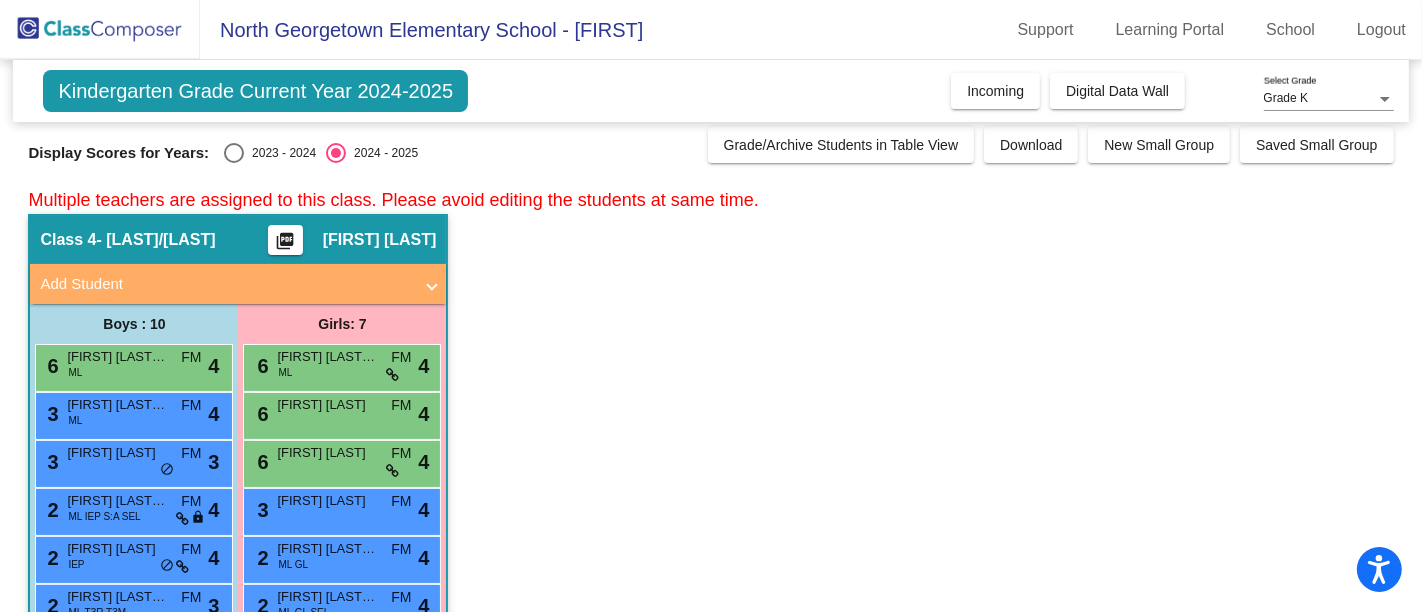 scroll, scrollTop: 0, scrollLeft: 0, axis: both 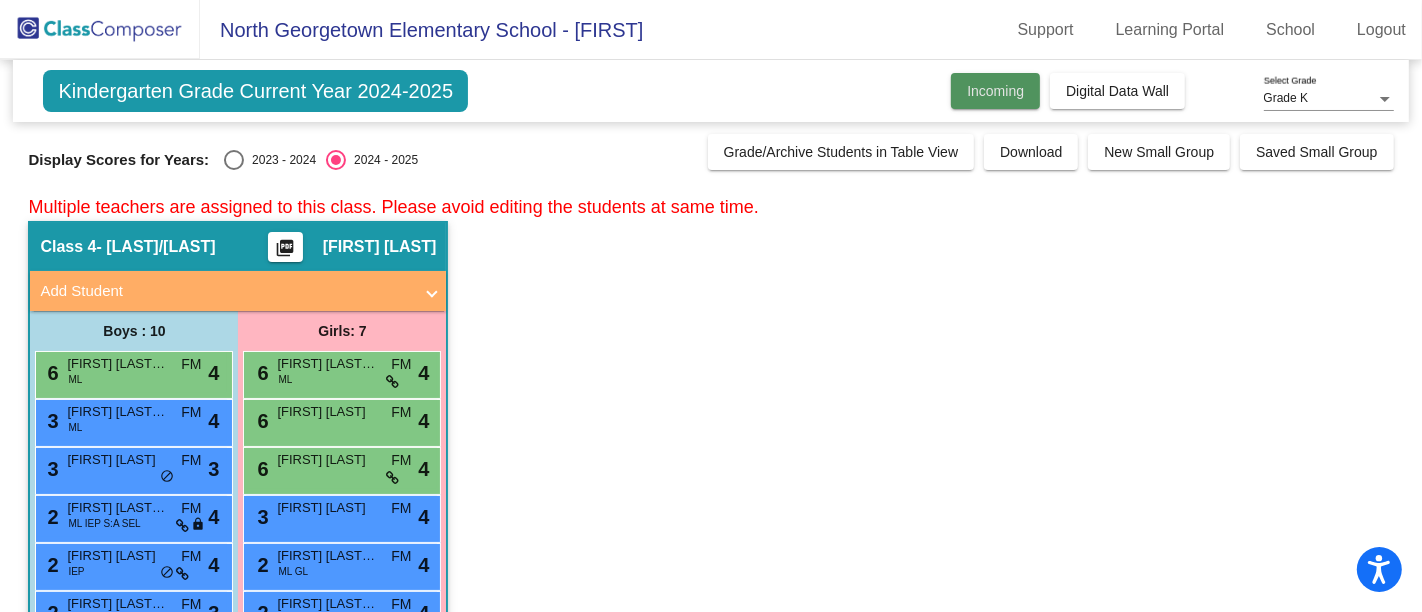 click on "Incoming" 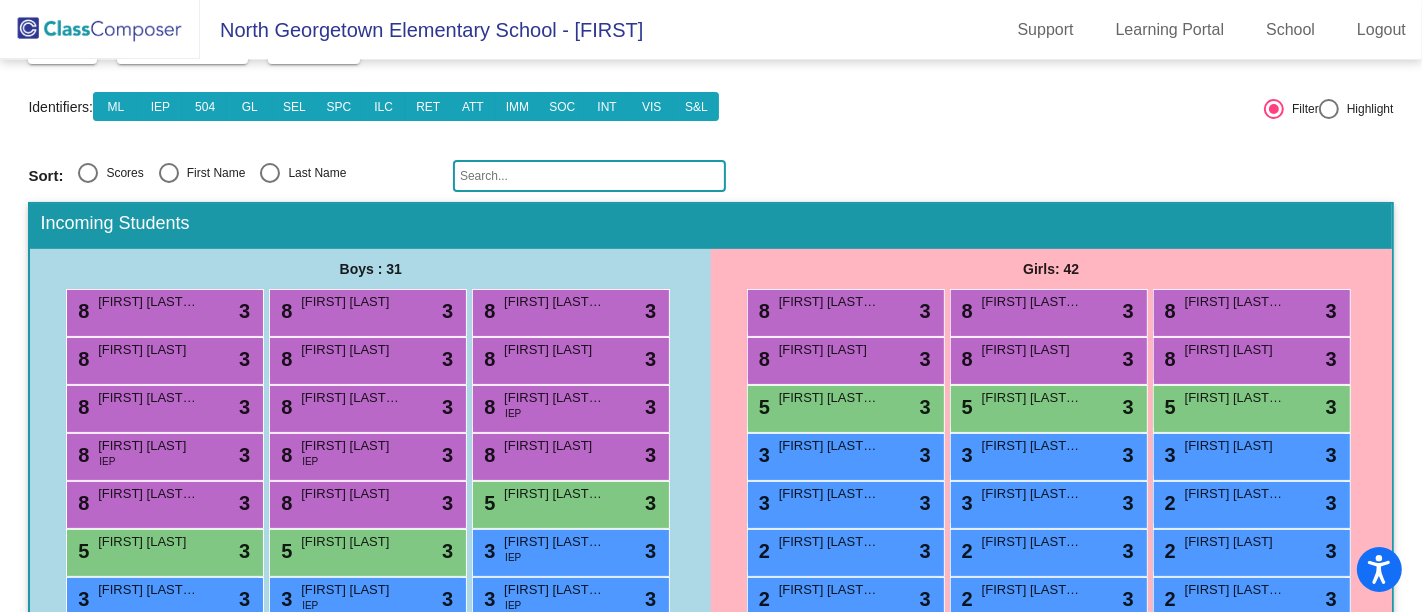 scroll, scrollTop: 139, scrollLeft: 0, axis: vertical 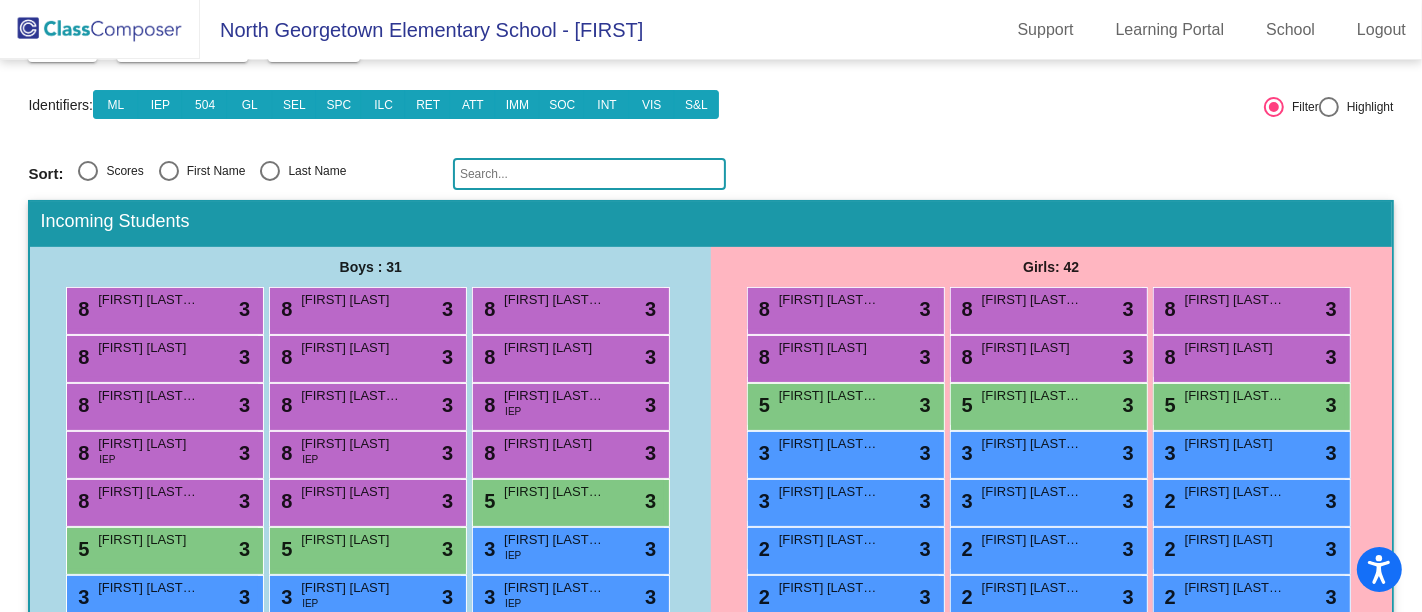 click on "Identifiers:  ML IEP 504 GL SEL SPC ILC RET ATT IMM SOC INT VIS S&L" 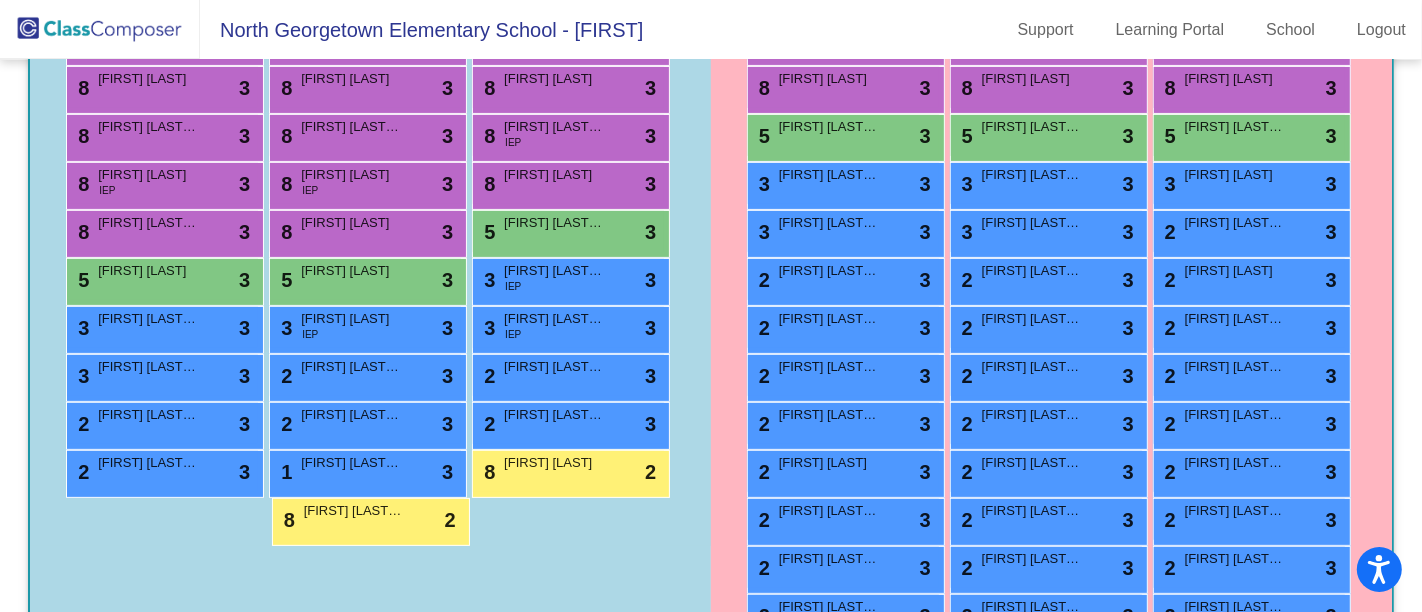 scroll, scrollTop: 139, scrollLeft: 0, axis: vertical 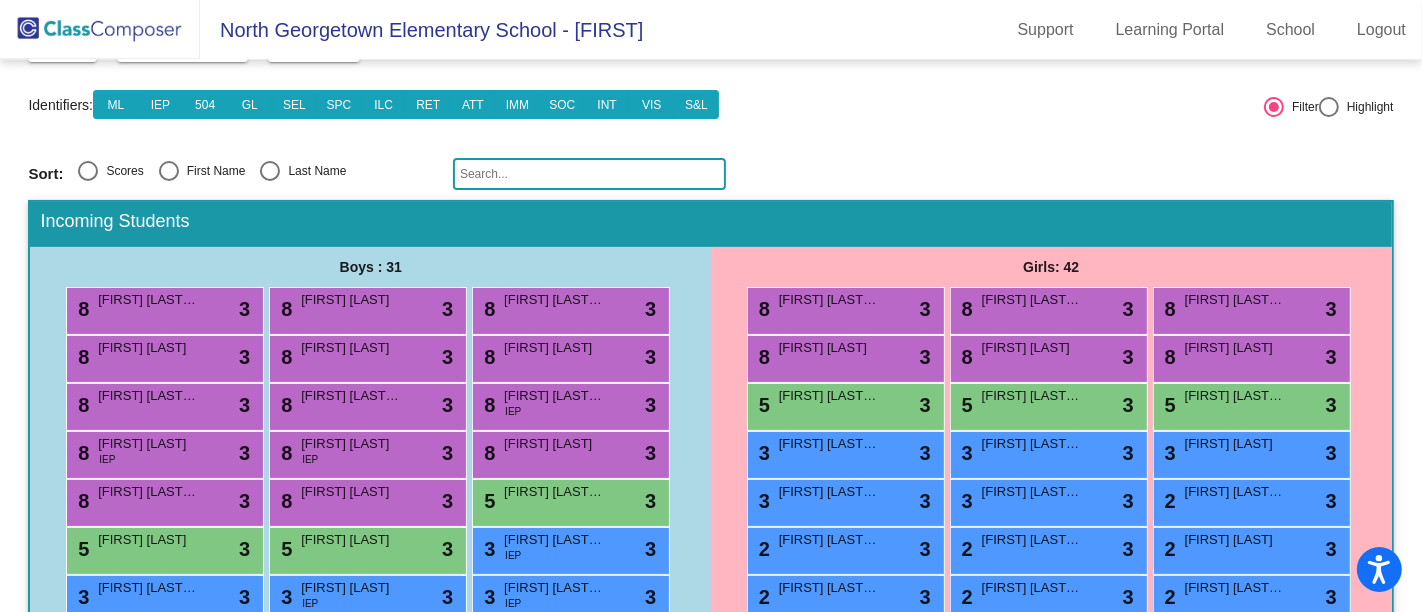 click at bounding box center (1329, 107) 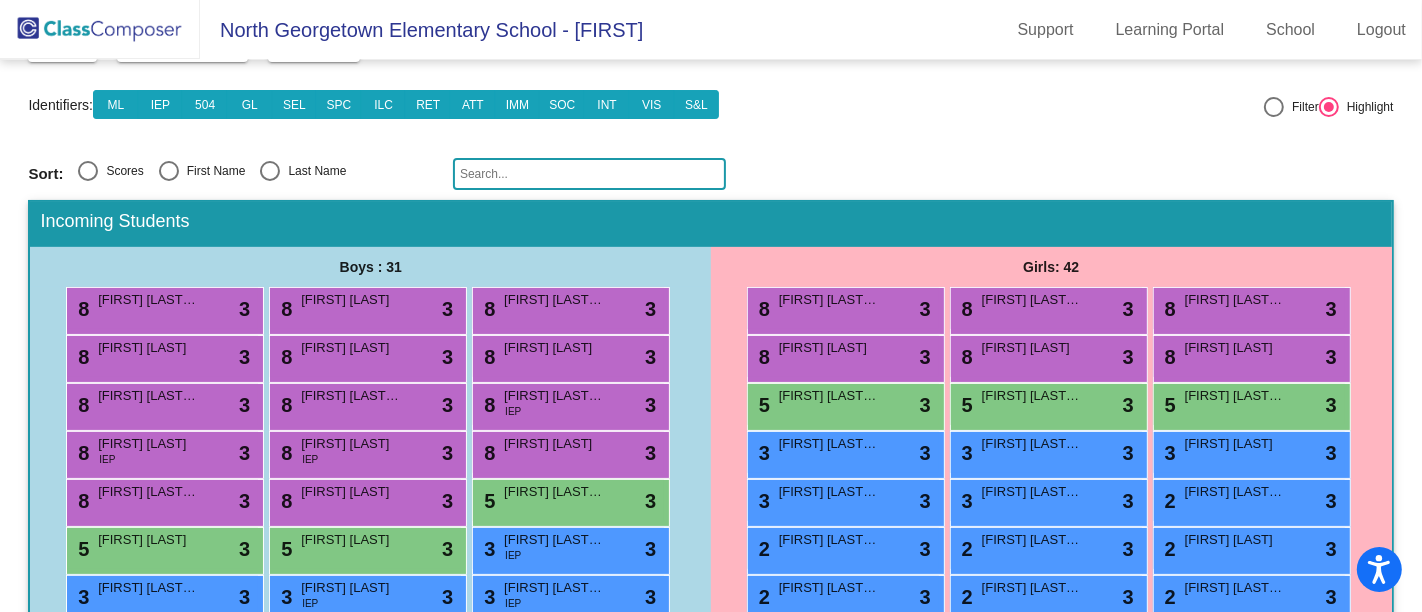 click at bounding box center [1274, 107] 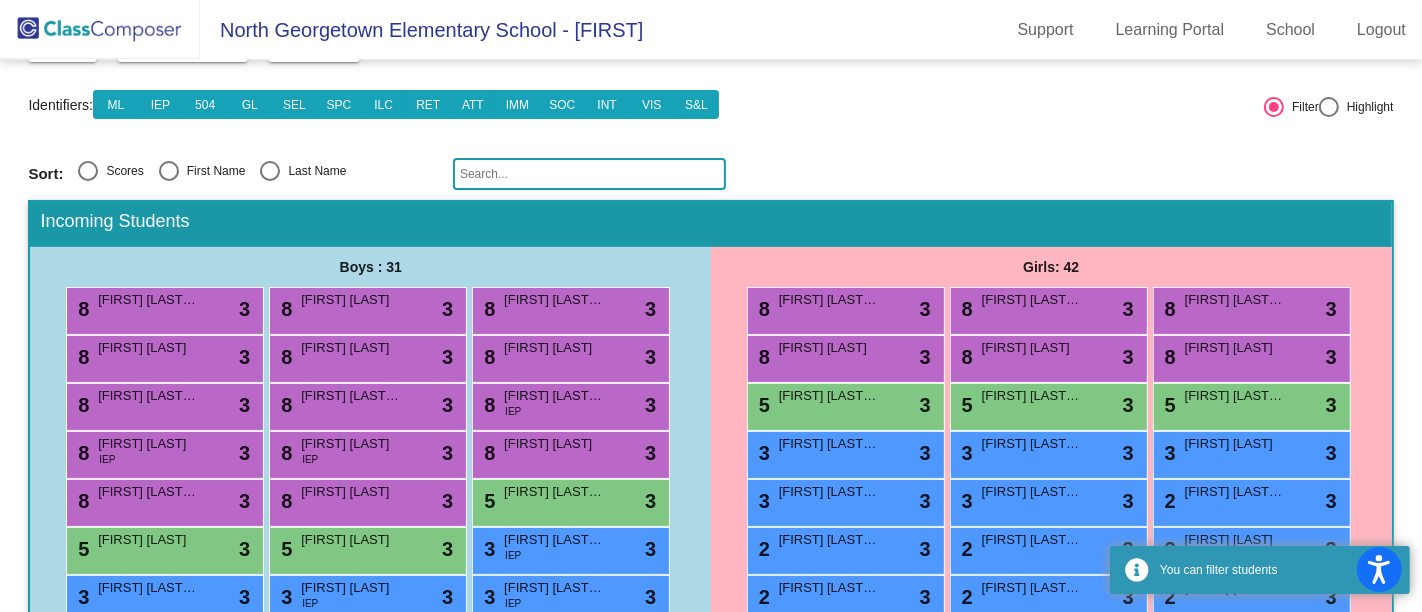 click on "Identifiers:  ML IEP 504 GL SEL SPC ILC RET ATT IMM SOC INT VIS S&L" 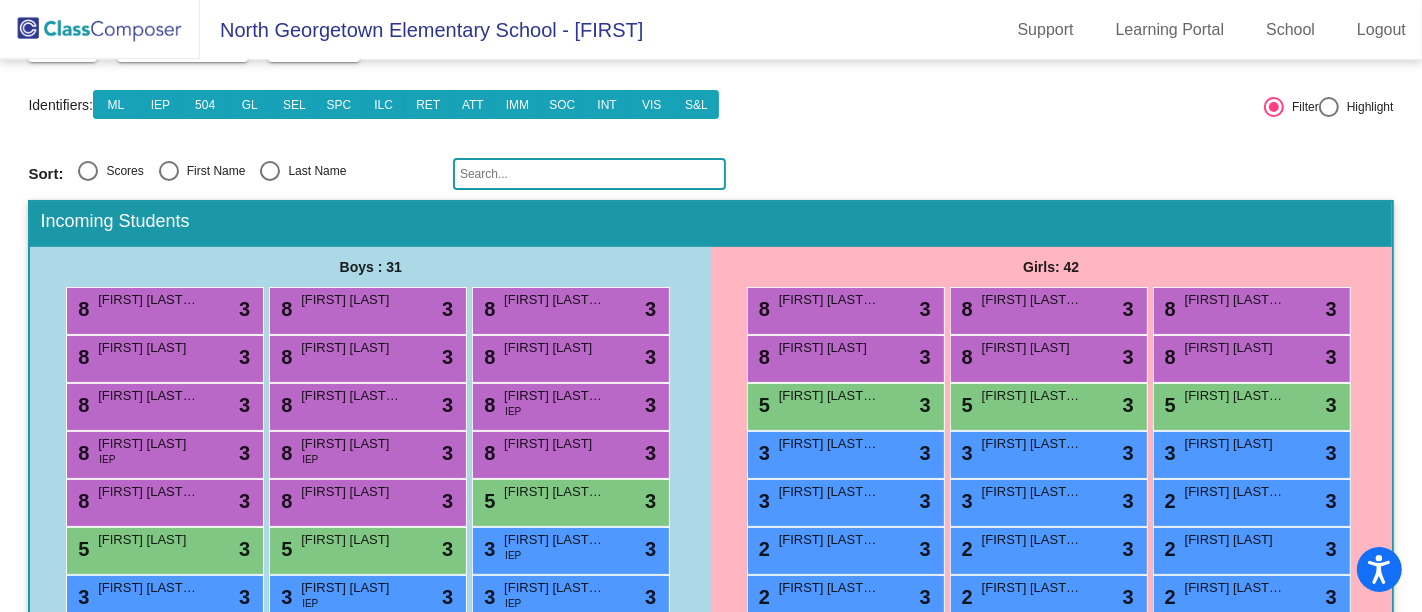 scroll, scrollTop: 0, scrollLeft: 0, axis: both 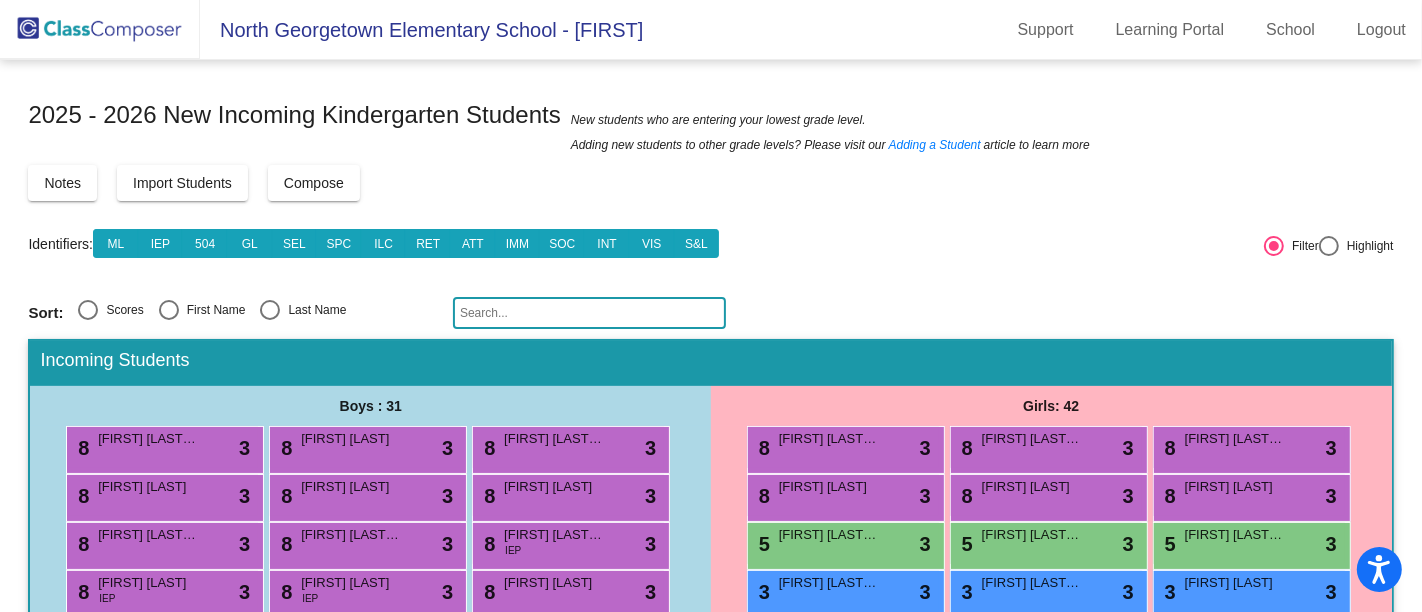 click on "Identifiers:  ML IEP 504 GL SEL SPC ILC RET ATT IMM SOC INT VIS S&L" 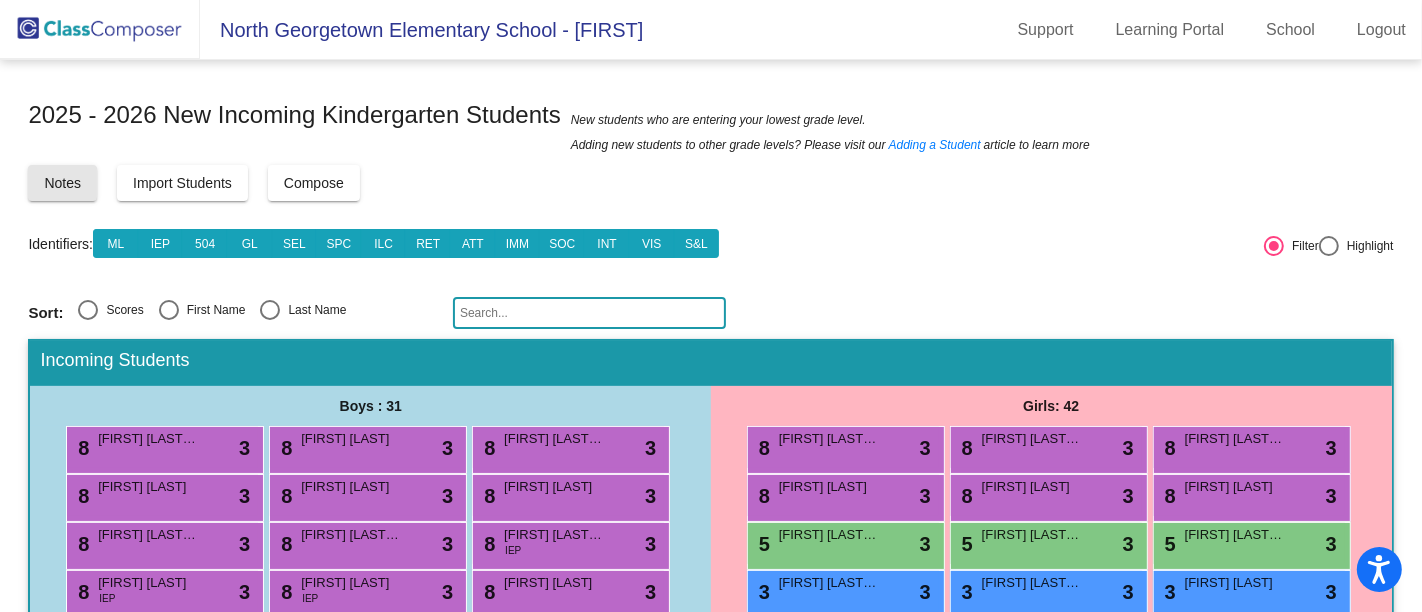 click on "Notes" 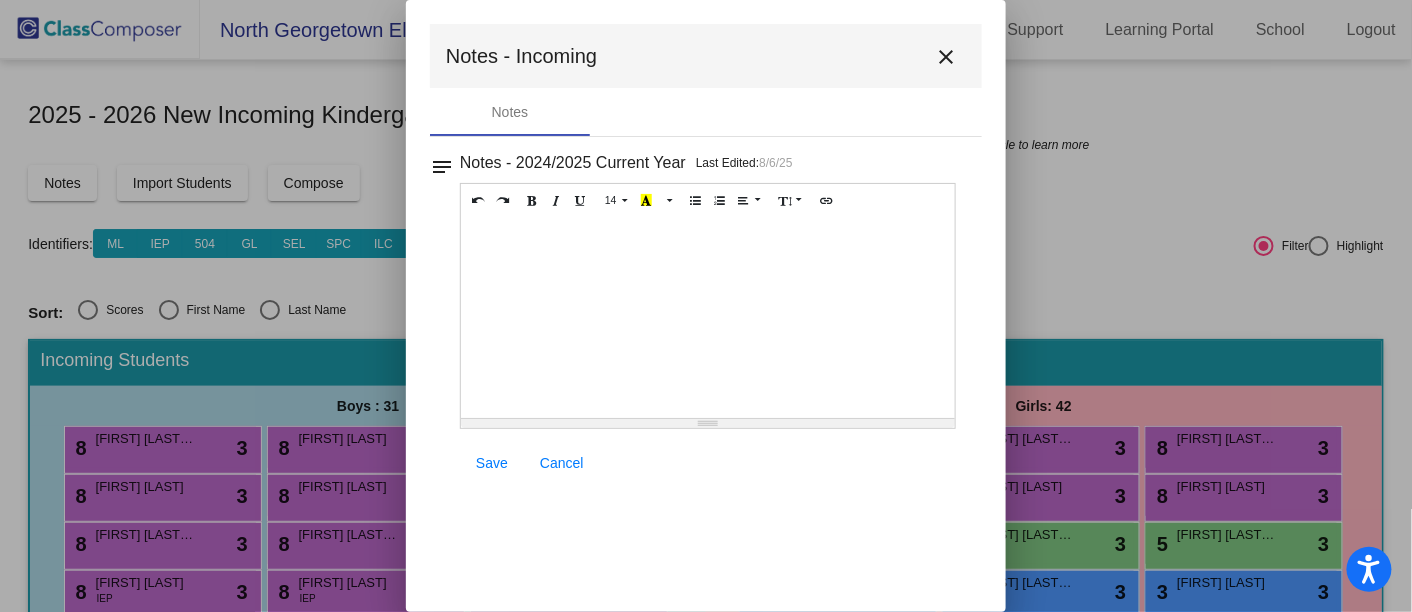 click on "close" at bounding box center [946, 57] 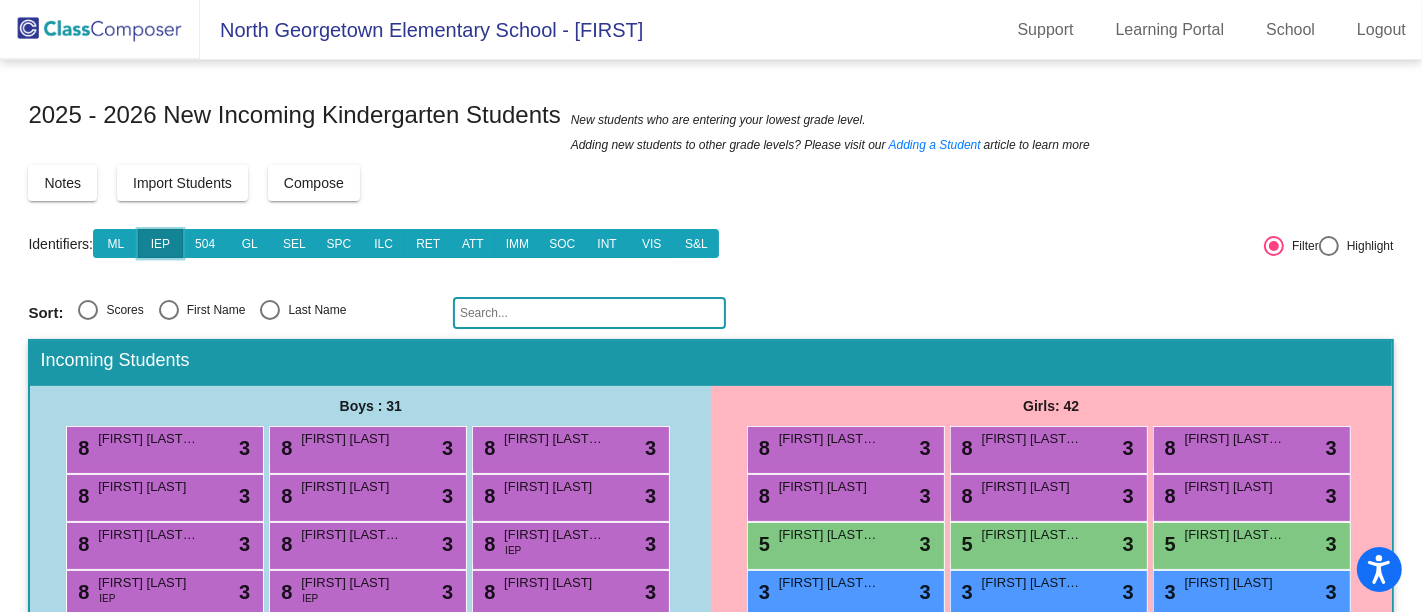click on "IEP" at bounding box center [161, 243] 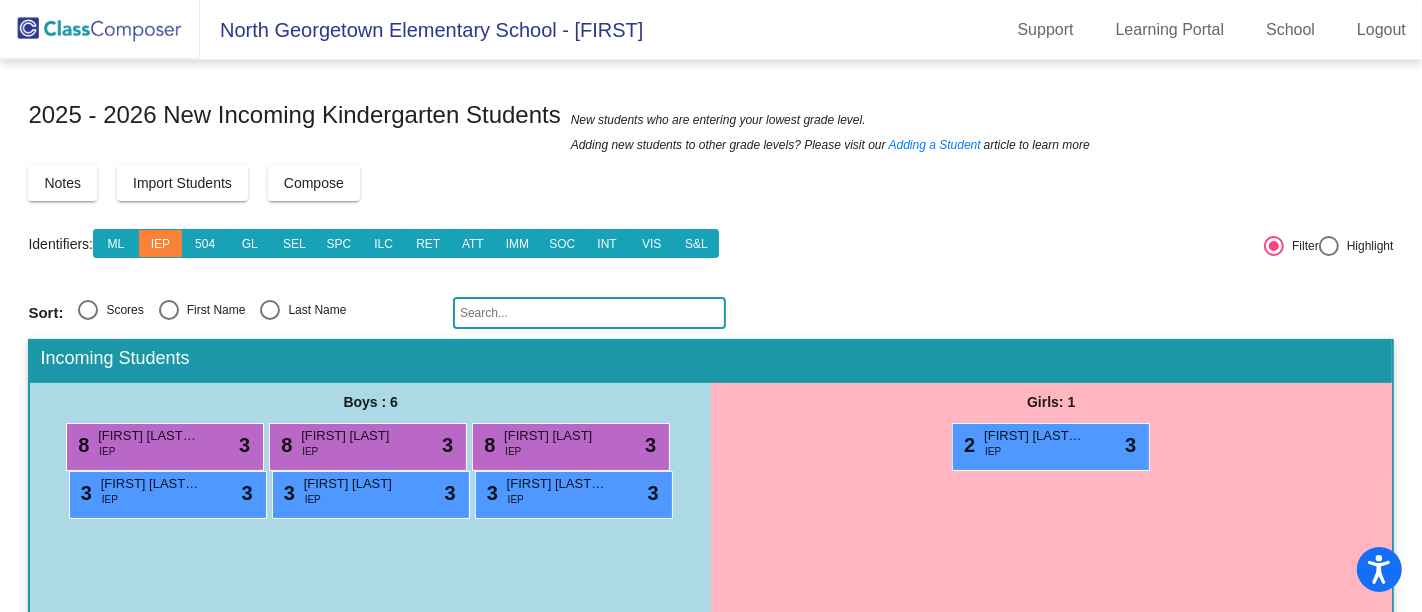 click on "8 [FIRST] [LAST]-[LAST] lock do_not_disturb_alt 3 8 [FIRST] [LAST] lock do_not_disturb_alt 3 8 [FIRST] [LAST] [LAST] lock do_not_disturb_alt 3 3 [FIRST] [LAST] [LAST] lock do_not_disturb_alt 3 3 [FIRST] [LAST] lock do_not_disturb_alt 3 3 [FIRST] [LAST]-[LAST] lock do_not_disturb_alt 3 Girls: 1 2 [FIRST] [LAST] [LAST] lock do_not_disturb_alt" 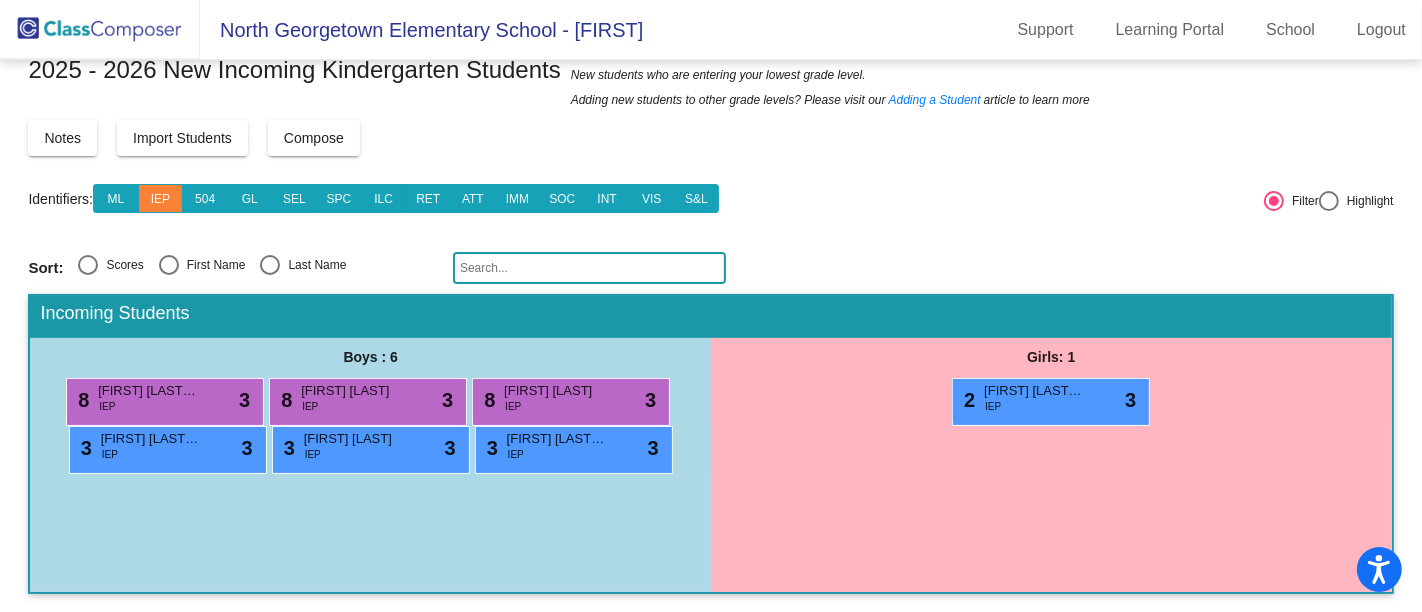 scroll, scrollTop: 39, scrollLeft: 0, axis: vertical 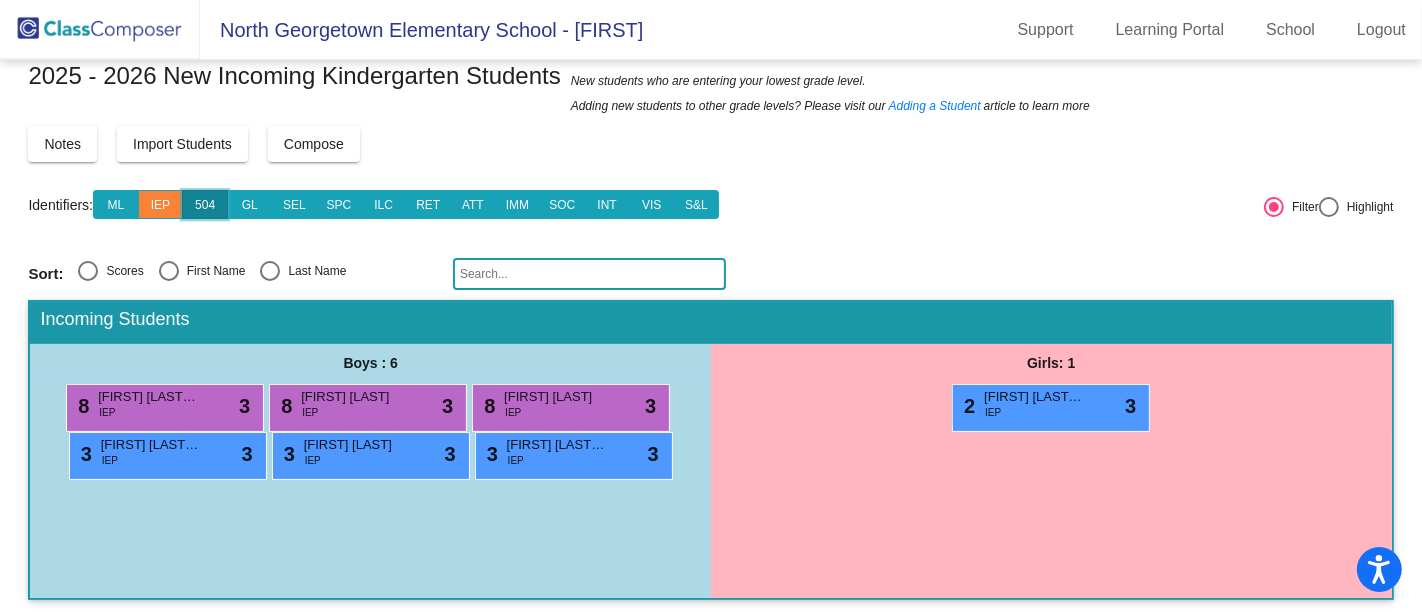 click on "504" at bounding box center (205, 204) 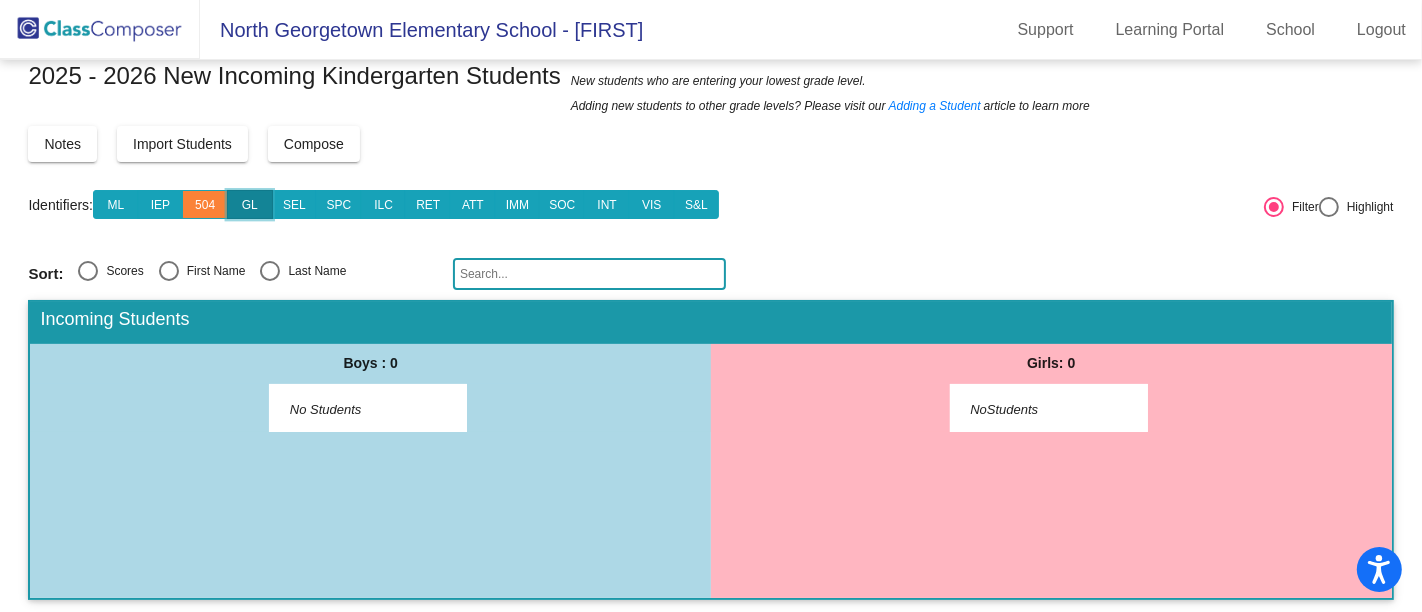click on "GL" at bounding box center (250, 204) 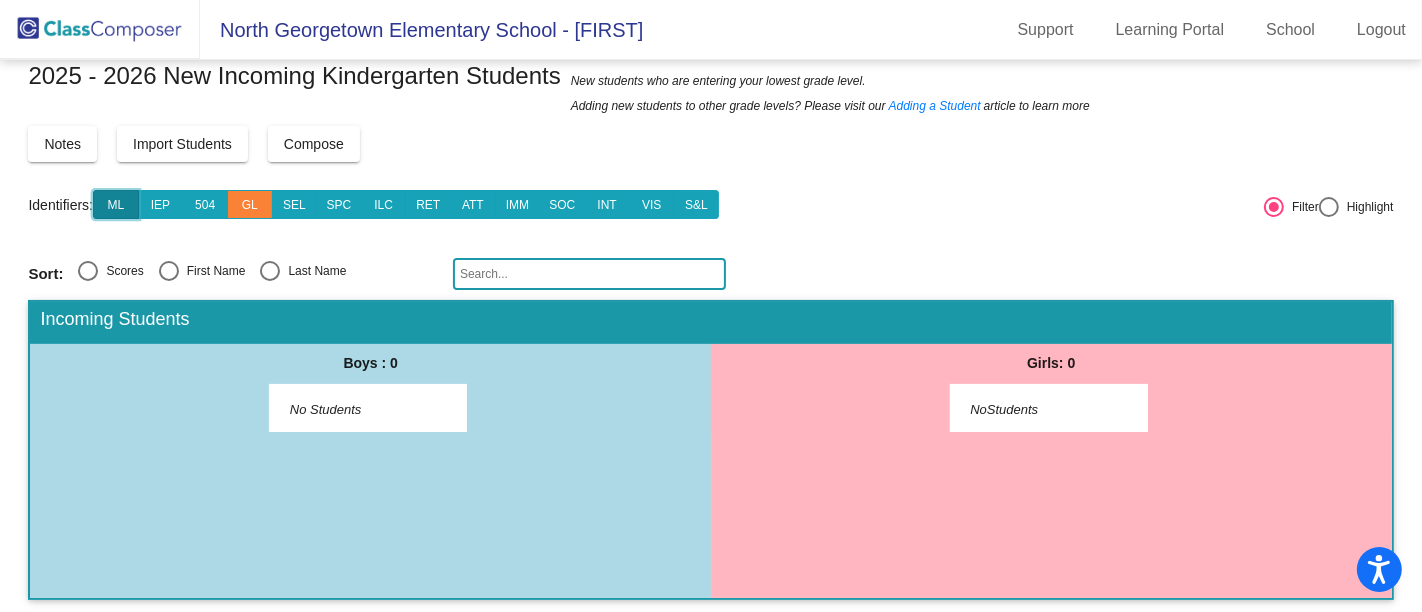 click on "ML" at bounding box center (116, 204) 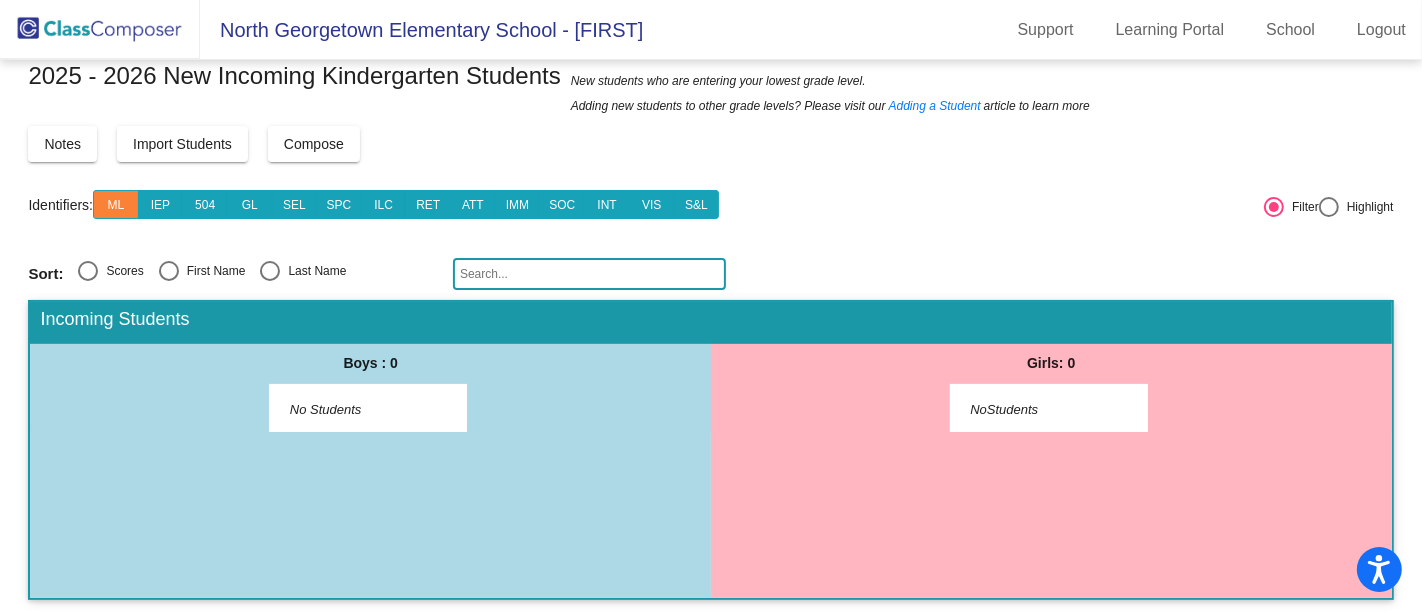 click on "Identifiers:  ML IEP 504 GL SEL SPC ILC RET ATT IMM SOC INT VIS S&L" 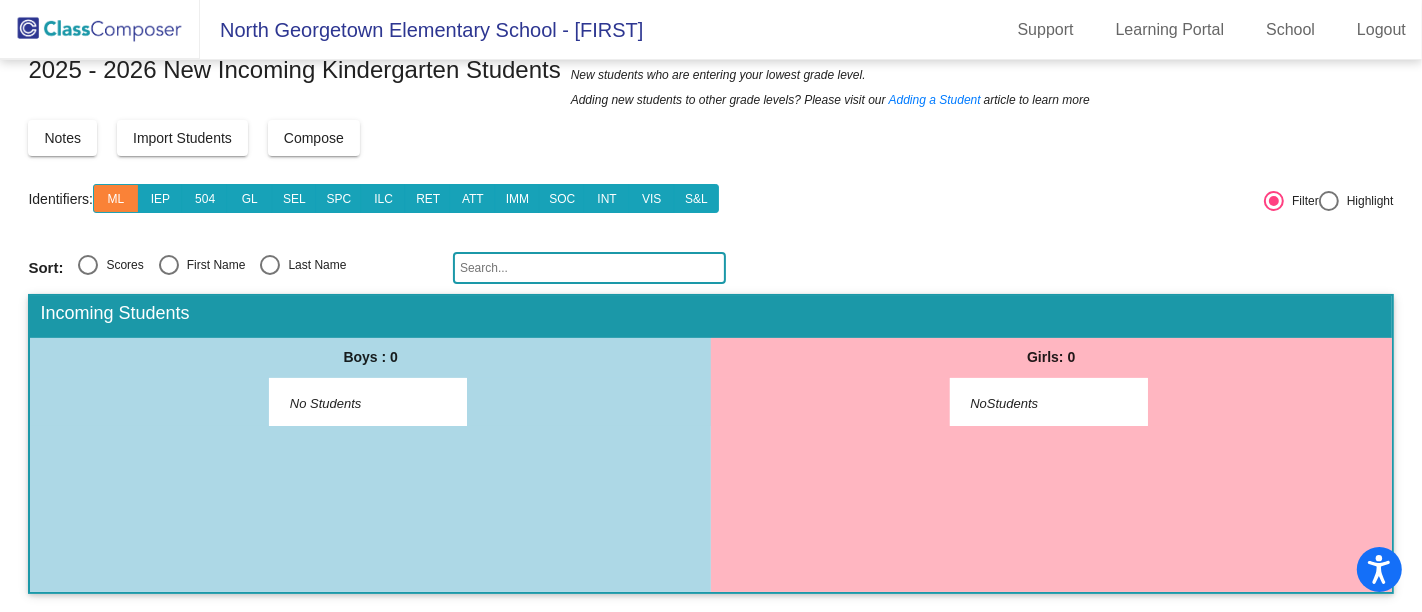 click on "Identifiers:  ML IEP 504 GL SEL SPC ILC RET ATT IMM SOC INT VIS S&L" 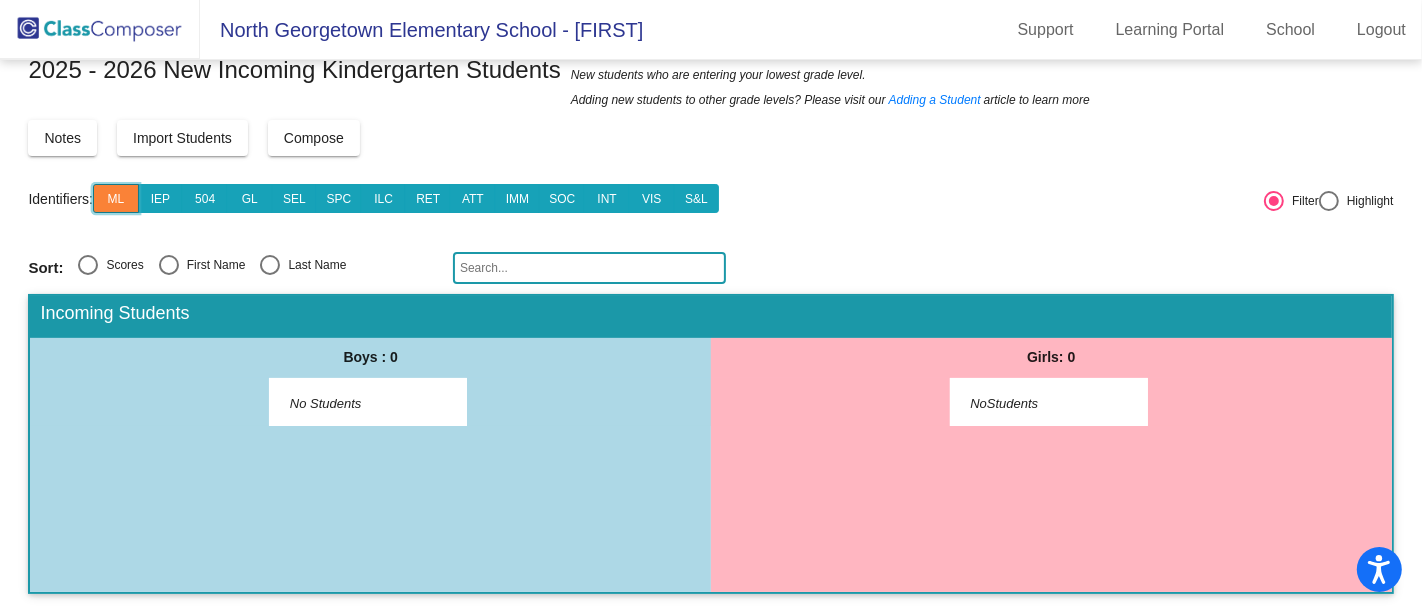 click on "ML" at bounding box center (116, 198) 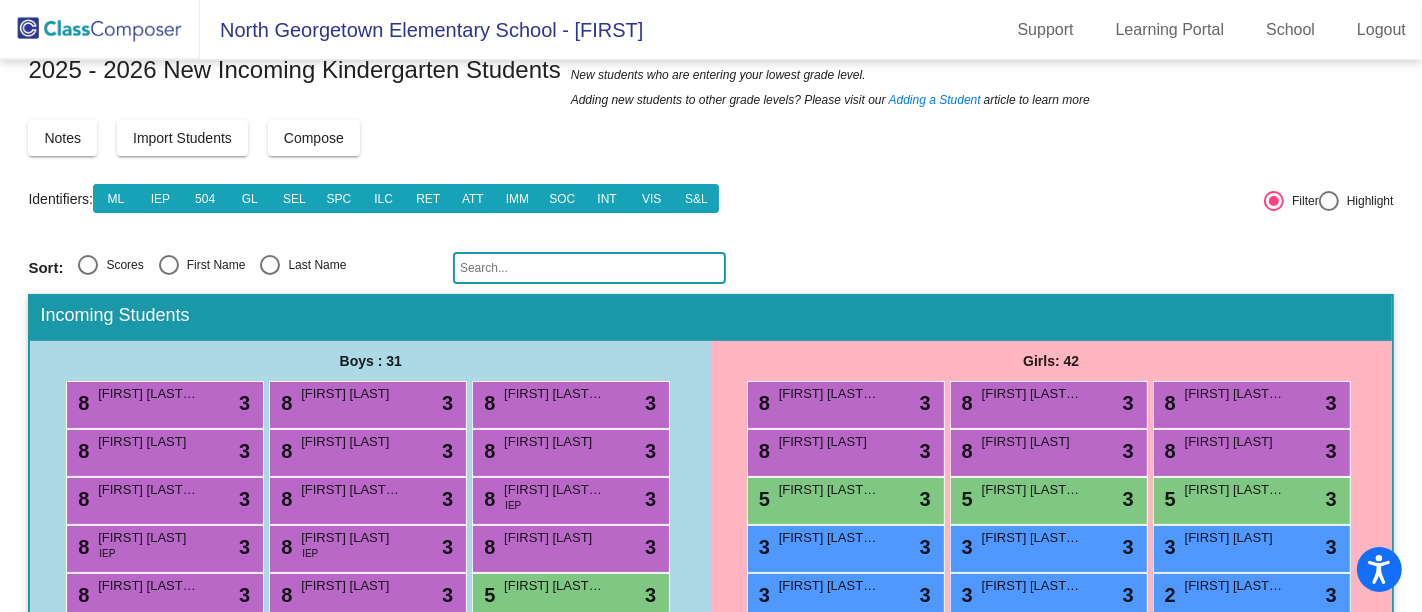 click on "Identifiers:  ML IEP 504 GL SEL SPC ILC RET ATT IMM SOC INT VIS S&L" 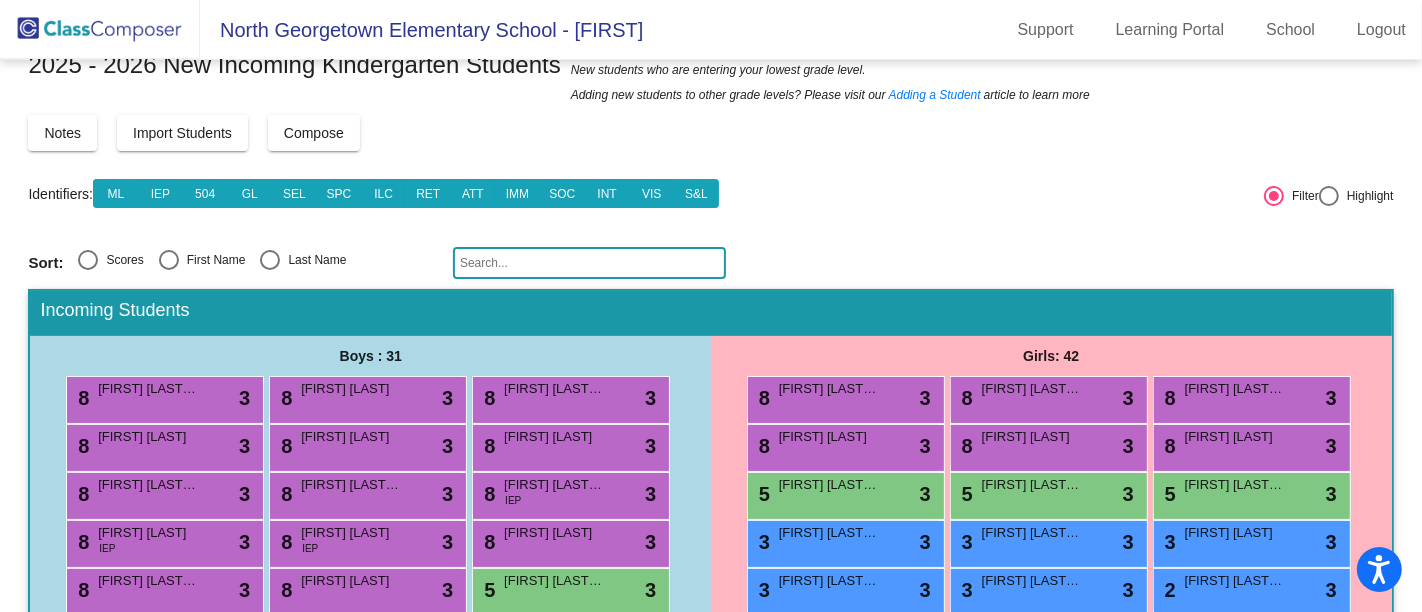 scroll, scrollTop: 45, scrollLeft: 0, axis: vertical 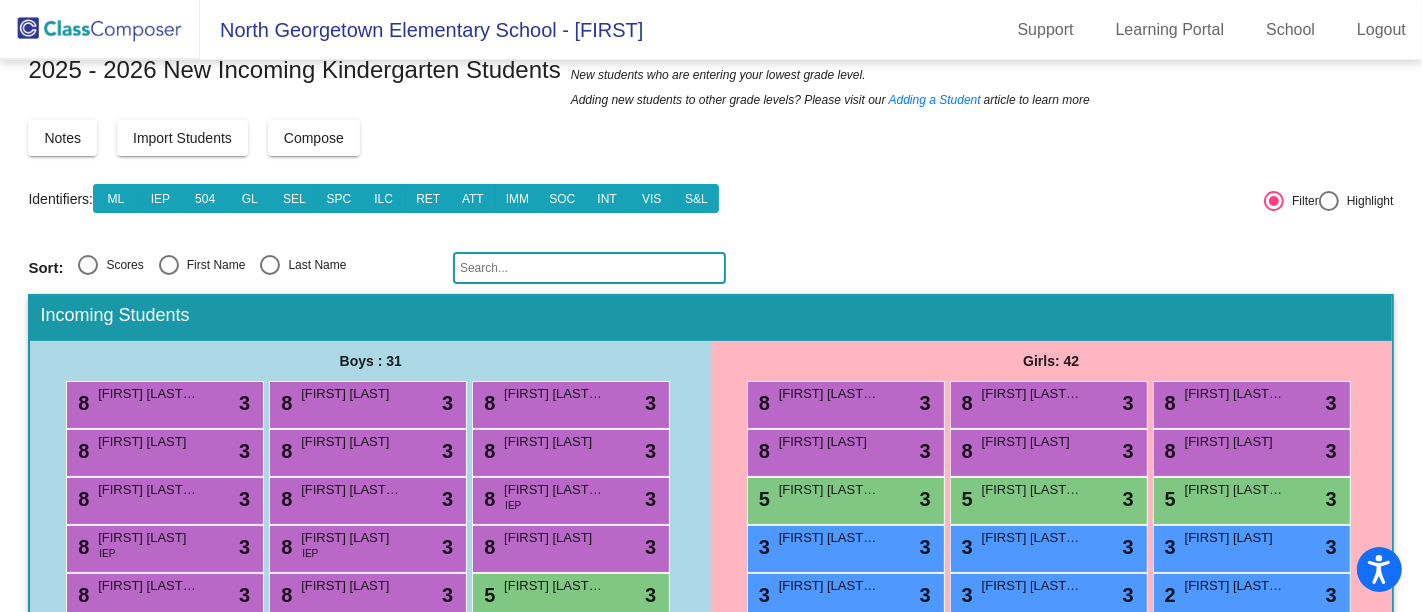 click on "Identifiers:  ML IEP 504 GL SEL SPC ILC RET ATT IMM SOC INT VIS S&L" 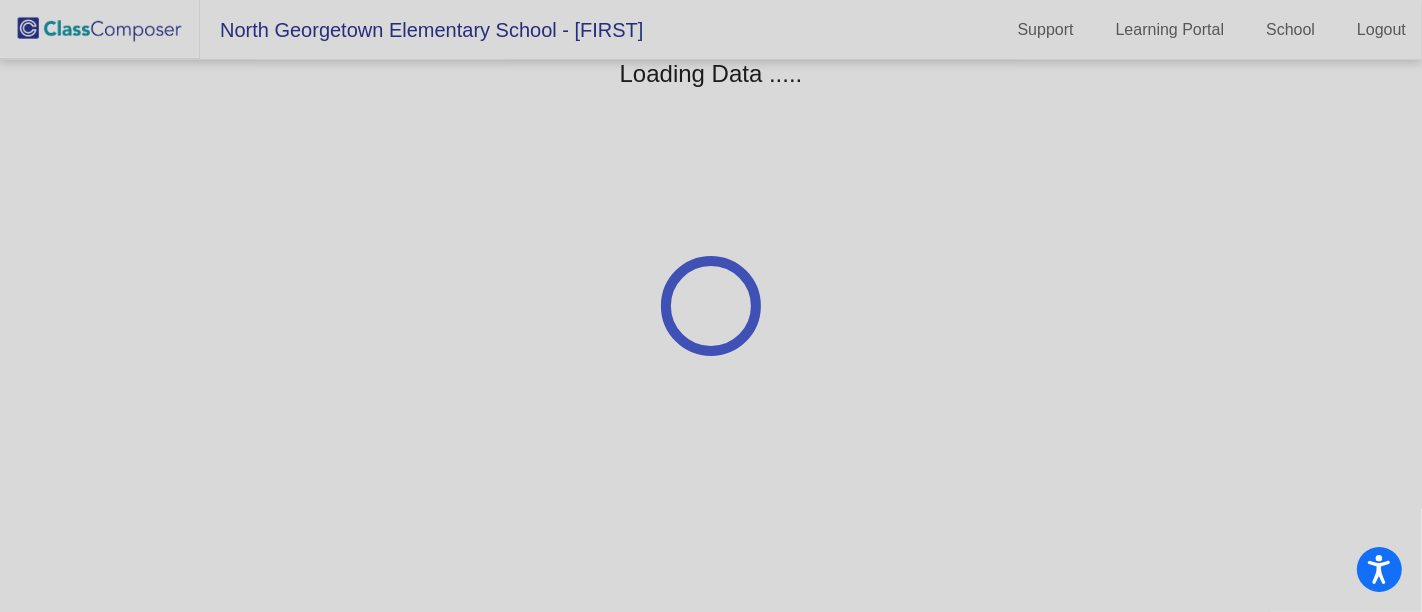 scroll, scrollTop: 0, scrollLeft: 0, axis: both 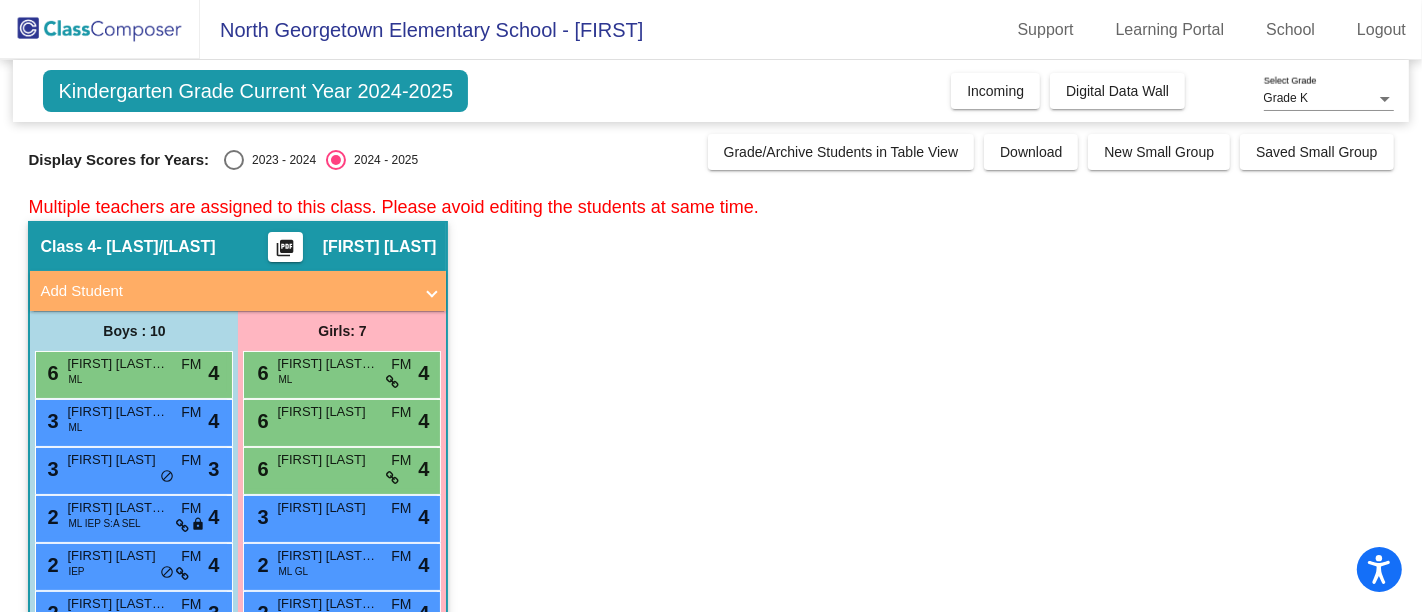 click on "Class 4   - [LAST]  picture_as_pdf [FIRST] [LAST]  Add Student  First Name Last Name Student Id  (Recommended)   Boy   Girl   Non Binary Add Close  Boys : 10  6 [FIRST] [LAST] [LAST] lock do_not_disturb_alt 4 3 [FIRST] [LAST] [LAST] lock do_not_disturb_alt 4 3 [FIRST] [LAST] lock do_not_disturb_alt 3 2 [FIRST] [LAST] [LAST] [LAST] lock do_not_disturb_alt 4 2 [FIRST] [LAST] lock do_not_disturb_alt 4 2 [FIRST] [LAST]-[LAST] [LAST] lock do_not_disturb_alt 3 2 [FIRST] [LAST] [LAST] [LAST] lock do_not_disturb_alt 3 1 [FIRST] [LAST] [LAST] [LAST] lock do_not_disturb_alt 4 5 [FIRST] [LAST]-[LAST] [LAST] lock do_not_disturb_alt 2 1 [FIRST] [LAST] [LAST] [LAST] lock do_not_disturb_alt 2 Girls: 7 6 [FIRST] [LAST] [LAST] lock do_not_disturb_alt 4 6 [FIRST] [LAST] lock do_not_disturb_alt 4 6 [FIRST] [LAST] lock do_not_disturb_alt 4 3 [FIRST] [LAST] lock do_not_disturb_alt 4 2 [FIRST] [LAST]-[LAST] [LAST] lock do_not_disturb_alt" 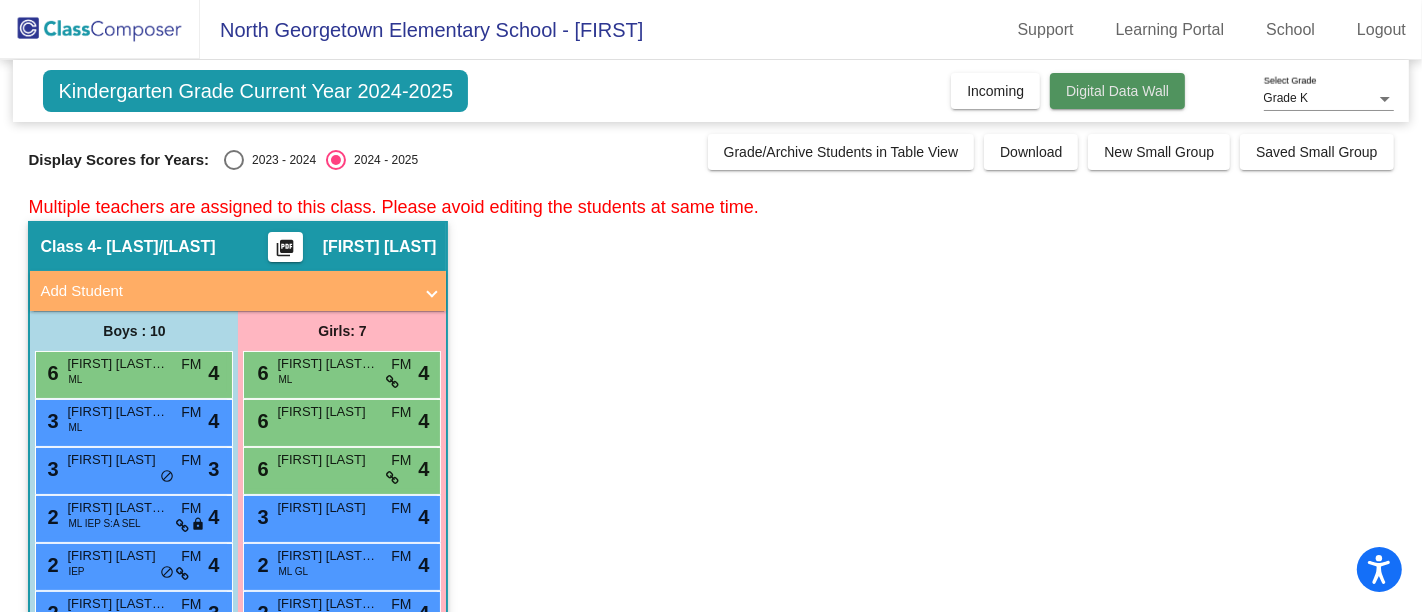 click on "Digital Data Wall" 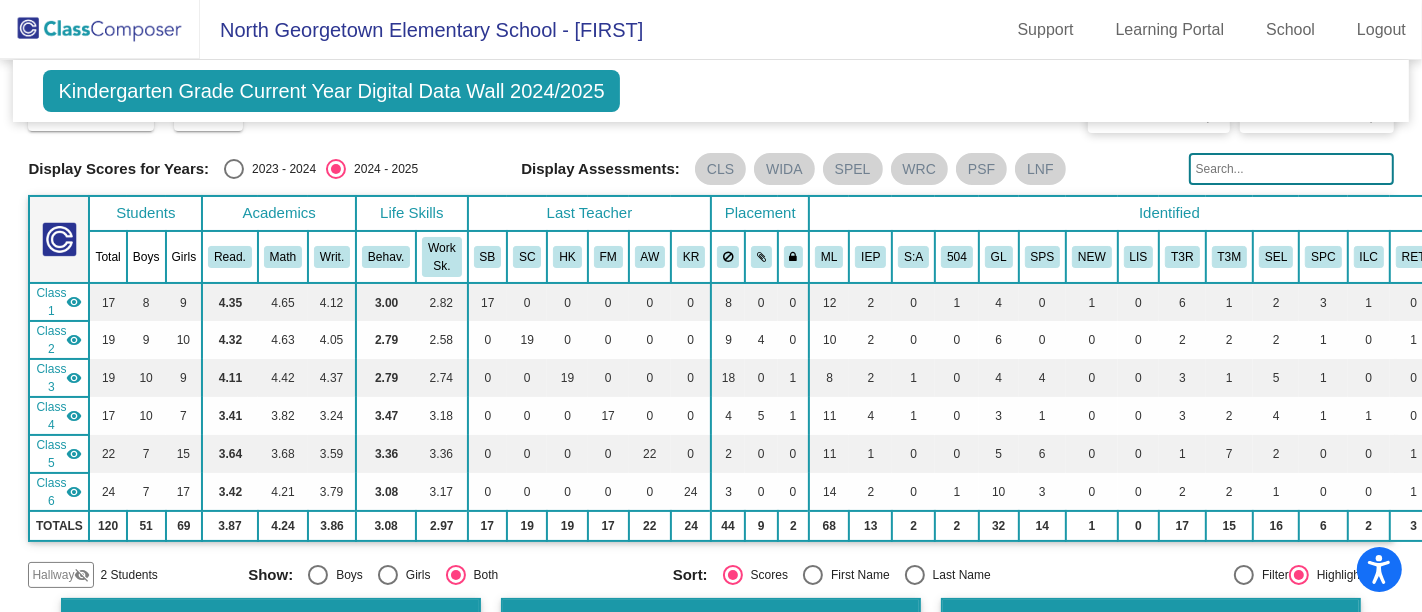 scroll, scrollTop: 0, scrollLeft: 0, axis: both 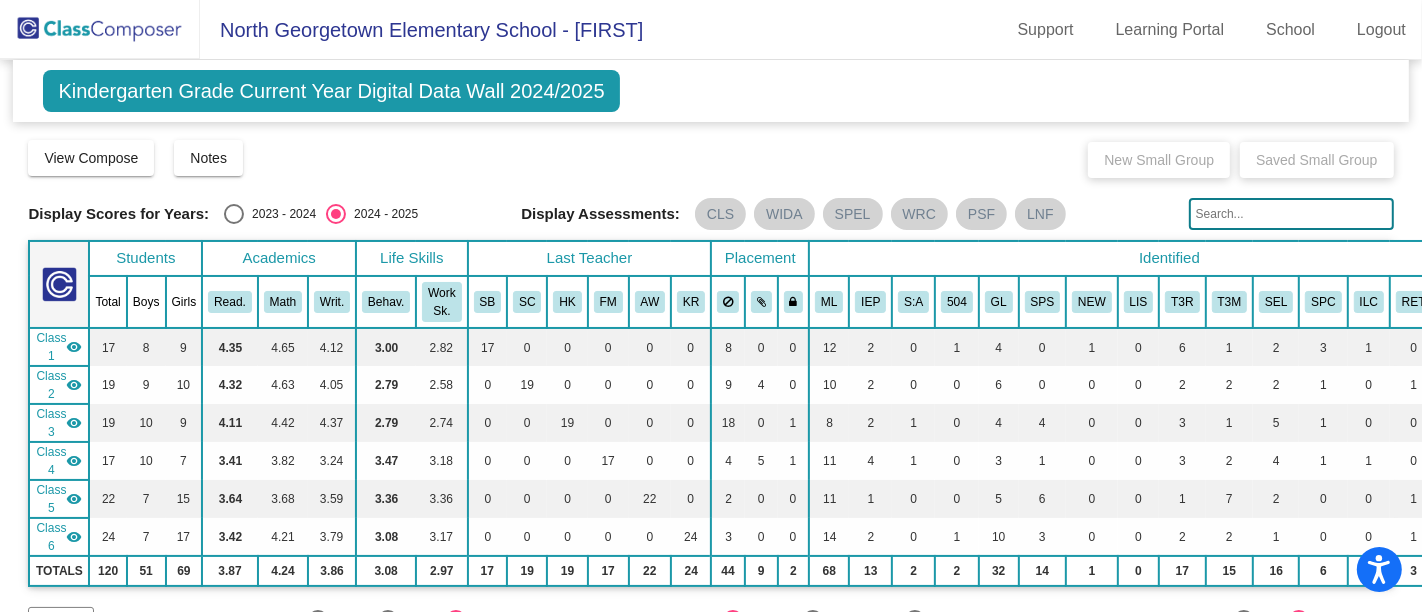 click on "Kindergarten Grade Current Year Digital Data Wall 2024/2025" 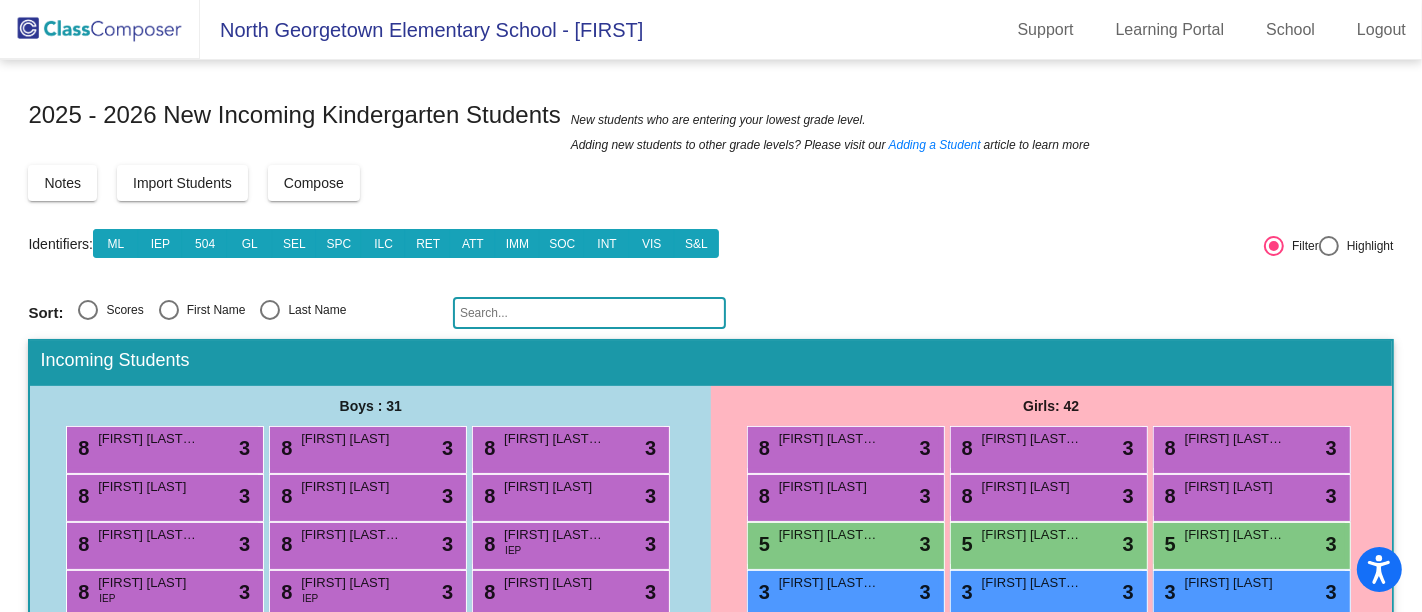 click on "8 [FIRST] [LAST]-[LAST] lock do_not_disturb_alt 3 8 [FIRST] [LAST] lock do_not_disturb_alt 3 8 [FIRST] [LAST]-[LAST] lock do_not_disturb_alt 3 8 [FIRST] [LAST] lock do_not_disturb_alt 3 8 [FIRST] [LAST] lock do_not_disturb_alt 3 8 [FIRST] [LAST] lock do_not_disturb_alt 3 8 [FIRST] [LAST]-[LAST] lock do_not_disturb_alt 3 8 [FIRST] [LAST]-[LAST] lock do_not_disturb_alt 3 8 [FIRST] [LAST]-[LAST] lock do_not_disturb_alt 3 8 [FIRST] [LAST] lock do_not_disturb_alt 3 8 [FIRST] [LAST] lock do_not_disturb_alt 3 8 [FIRST] [LAST] lock do_not_disturb_alt 3" 